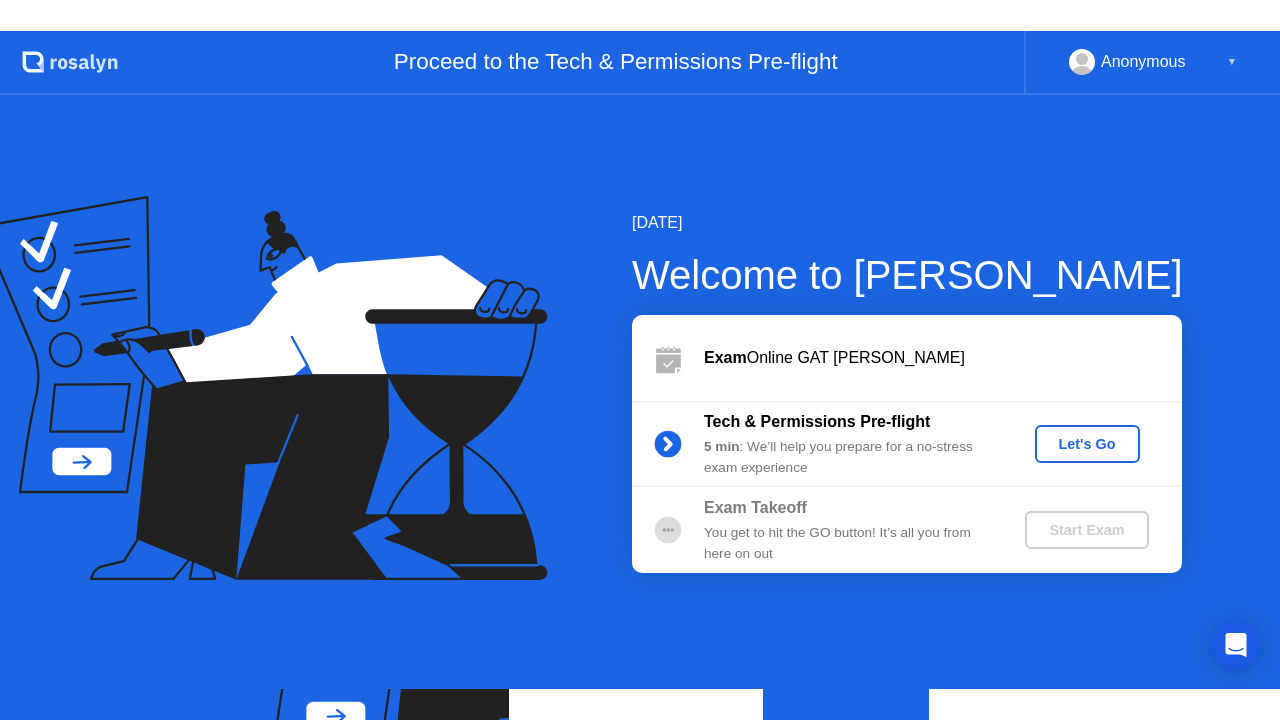 scroll, scrollTop: 0, scrollLeft: 0, axis: both 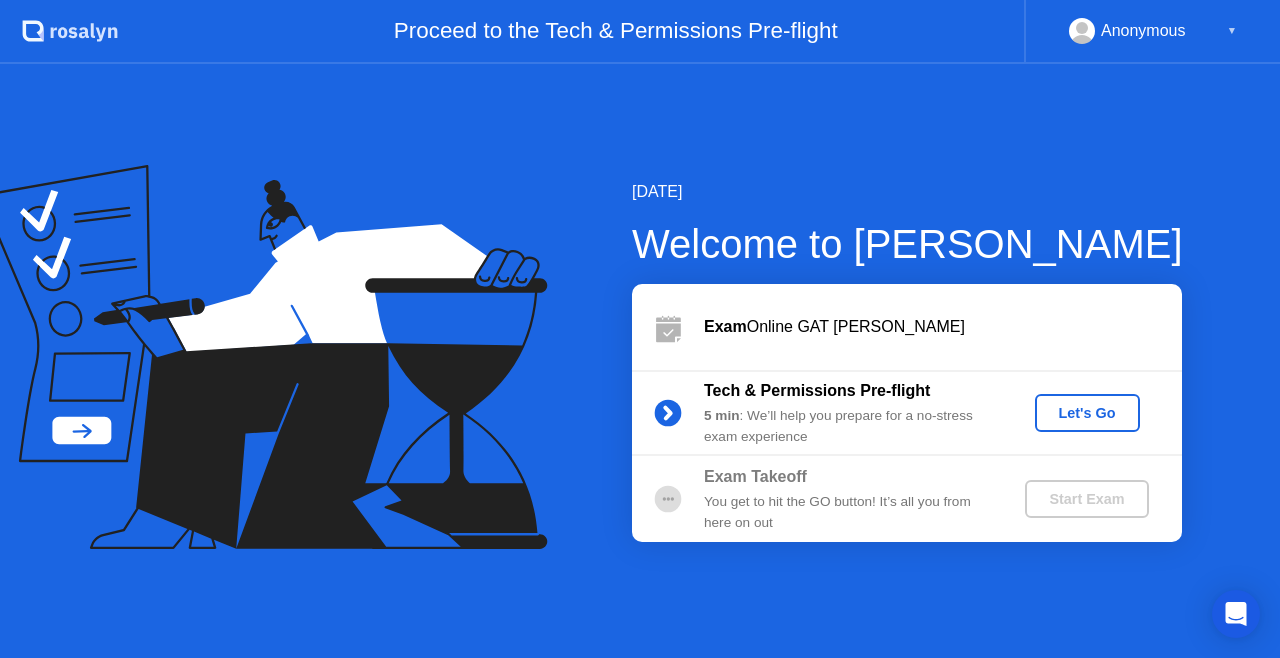 click on "Let's Go" 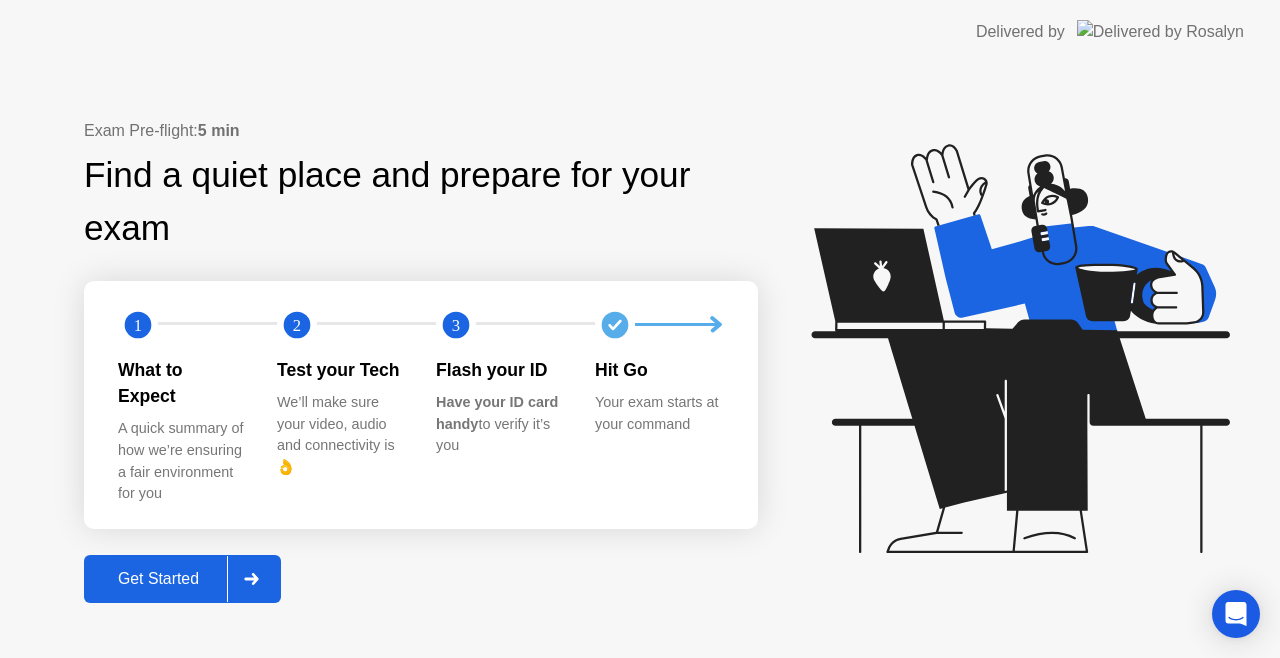 click 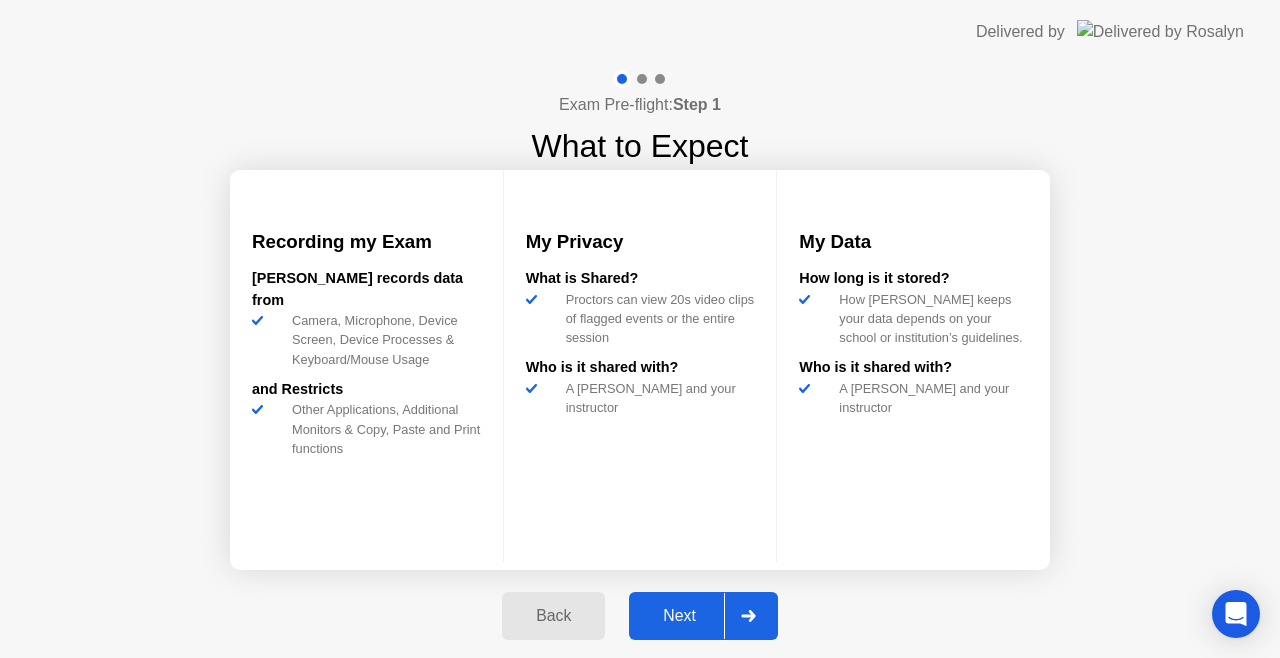 click on "Next" 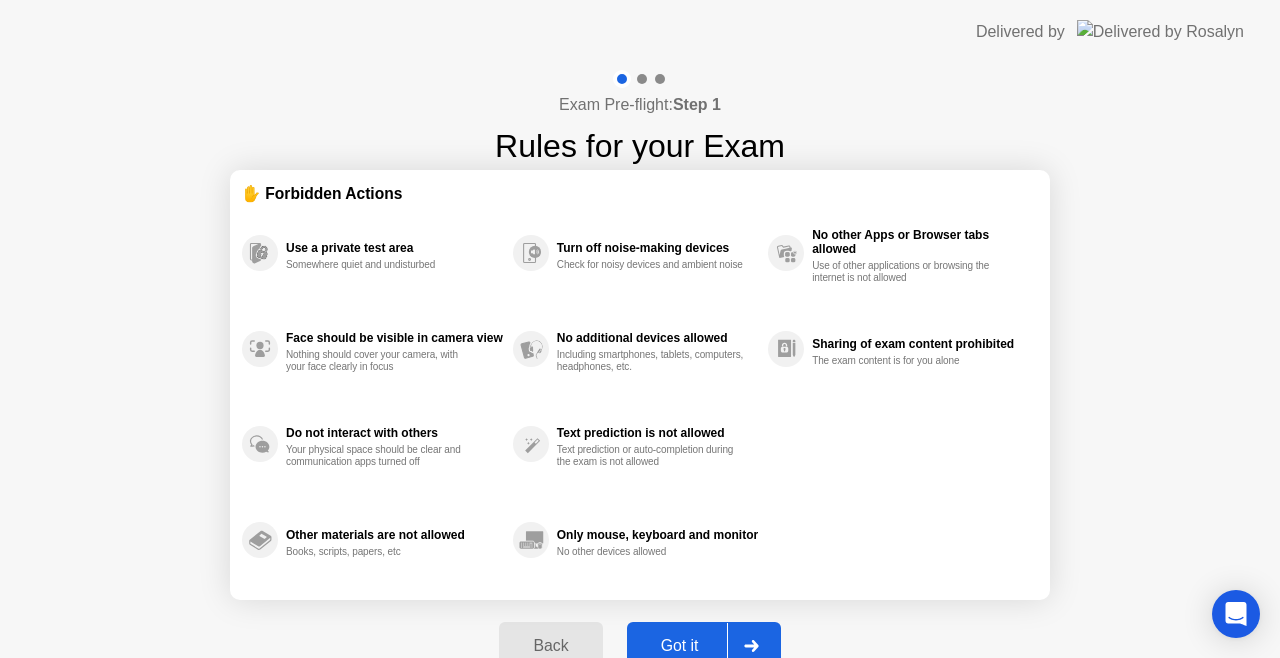 click on "Got it" 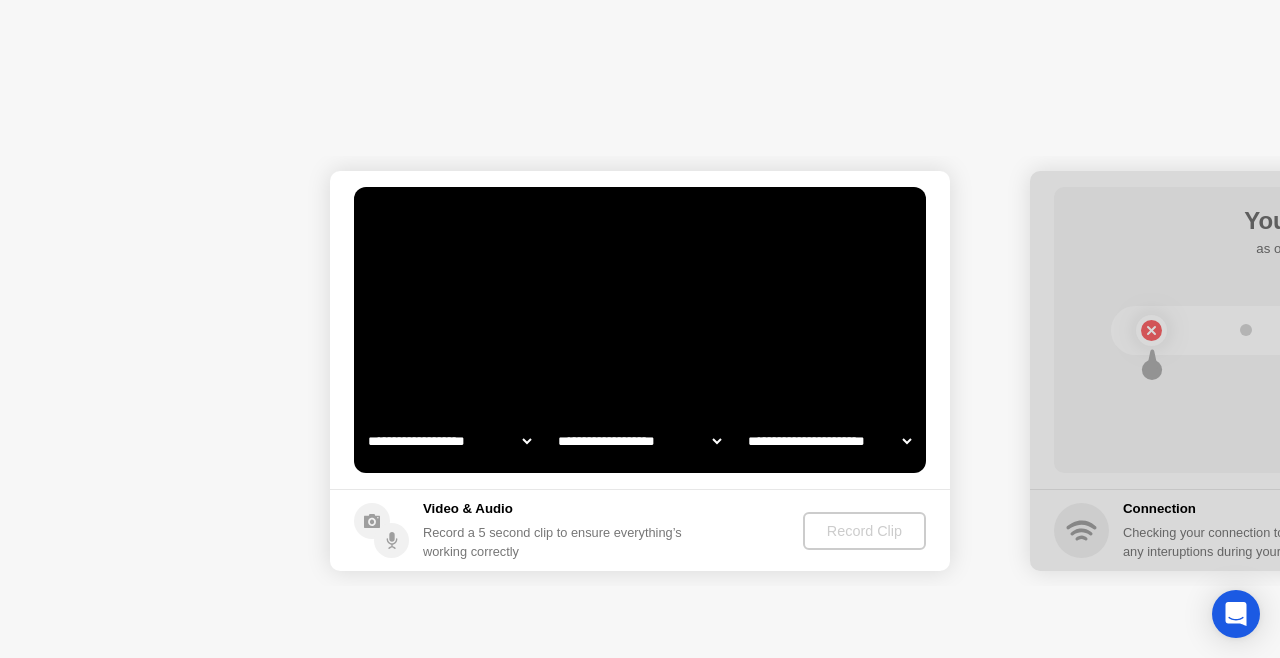 select on "**********" 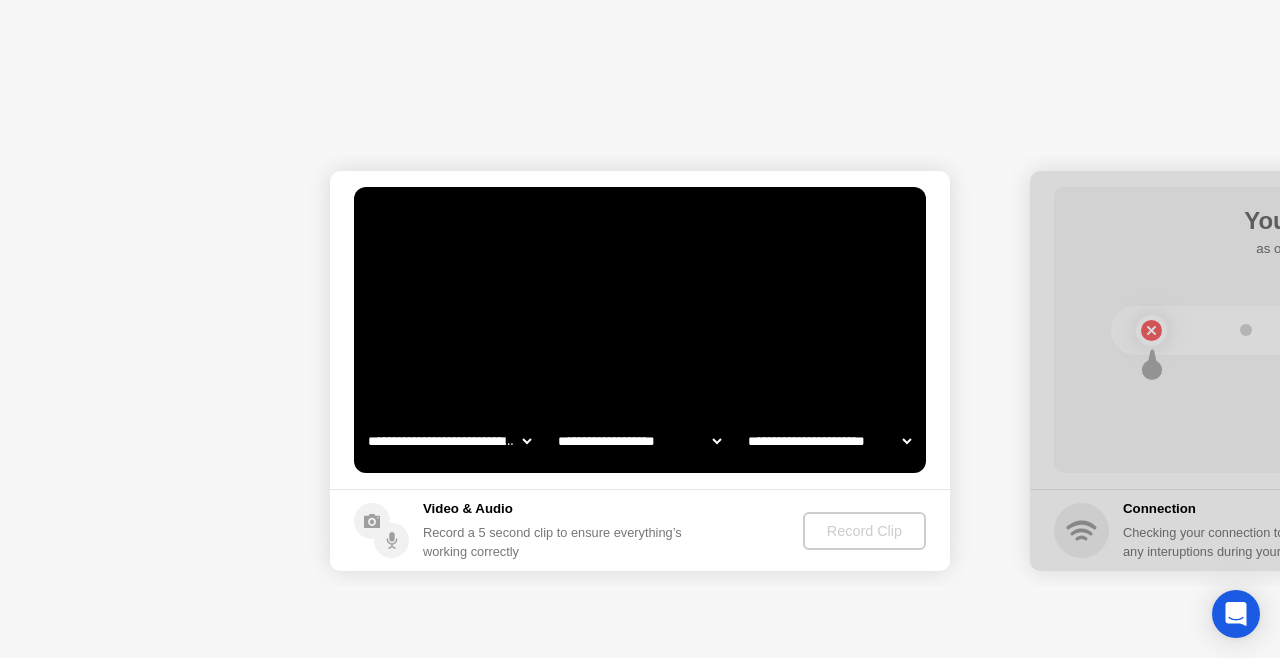 select on "*******" 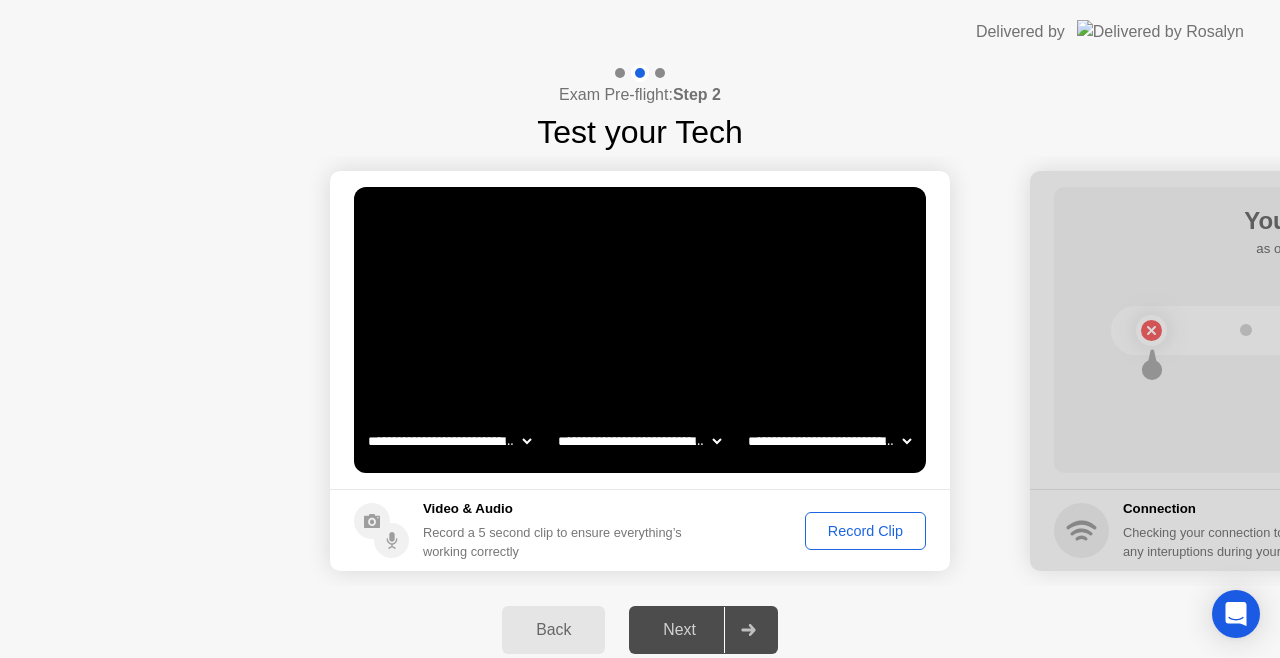 click on "Next" 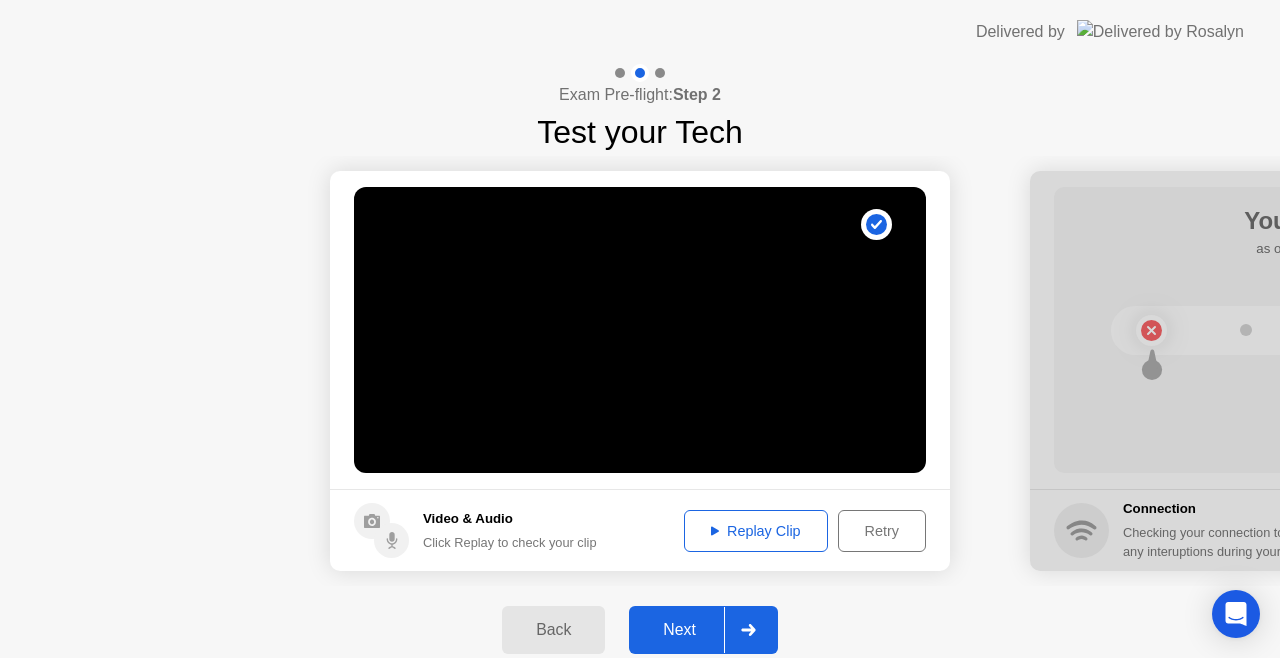 click on "Next" 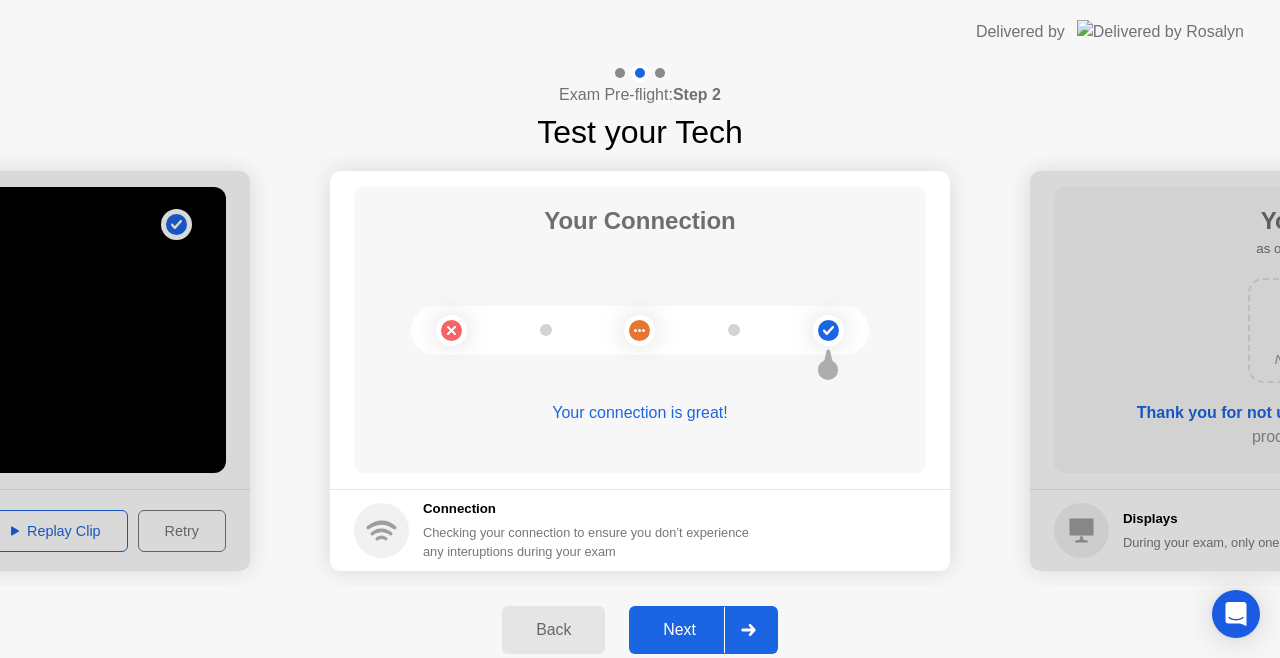 click on "Next" 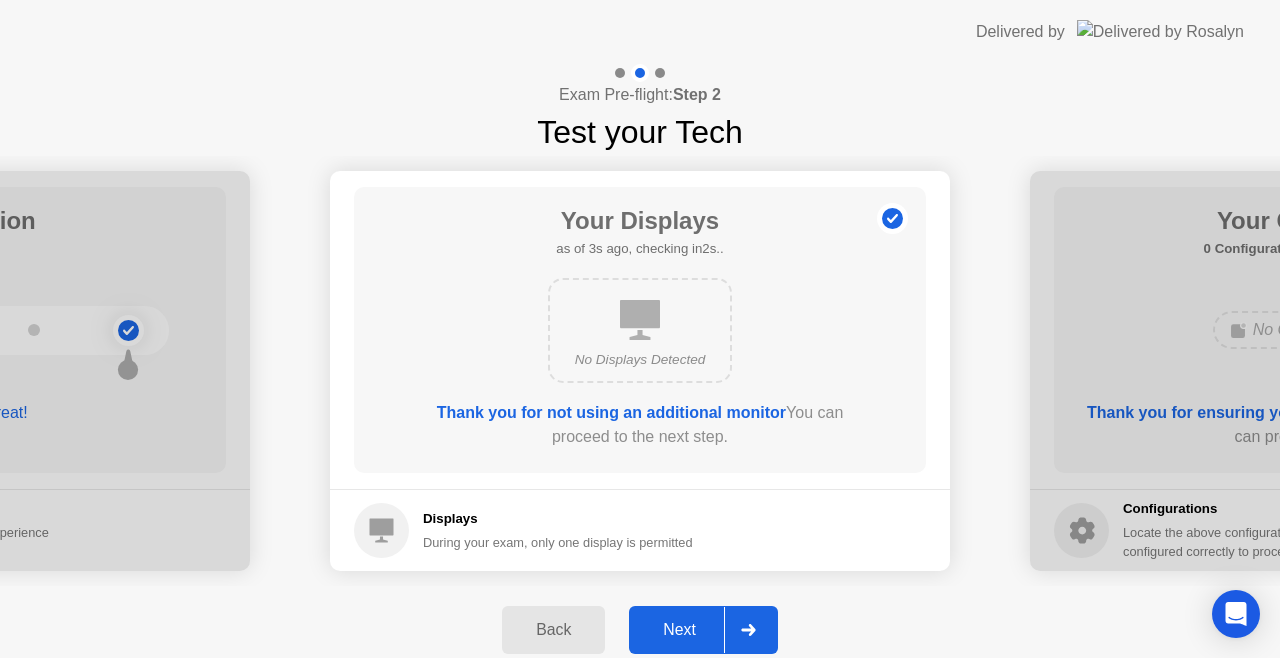 click on "Next" 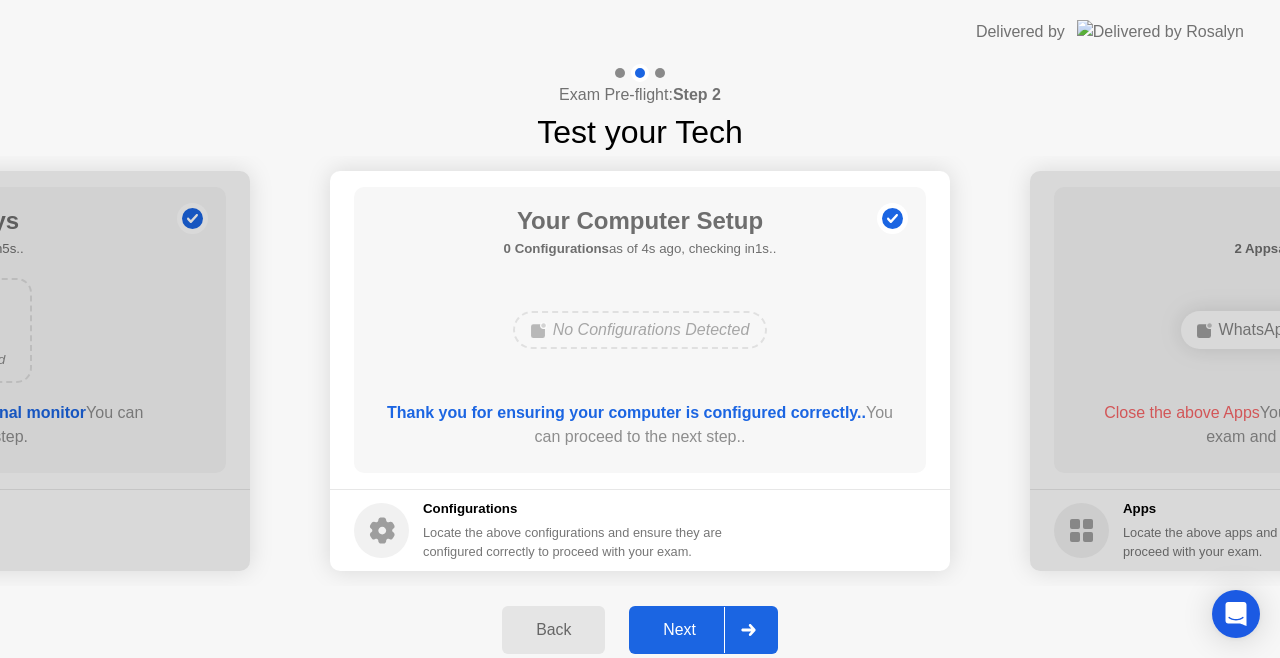 click on "Next" 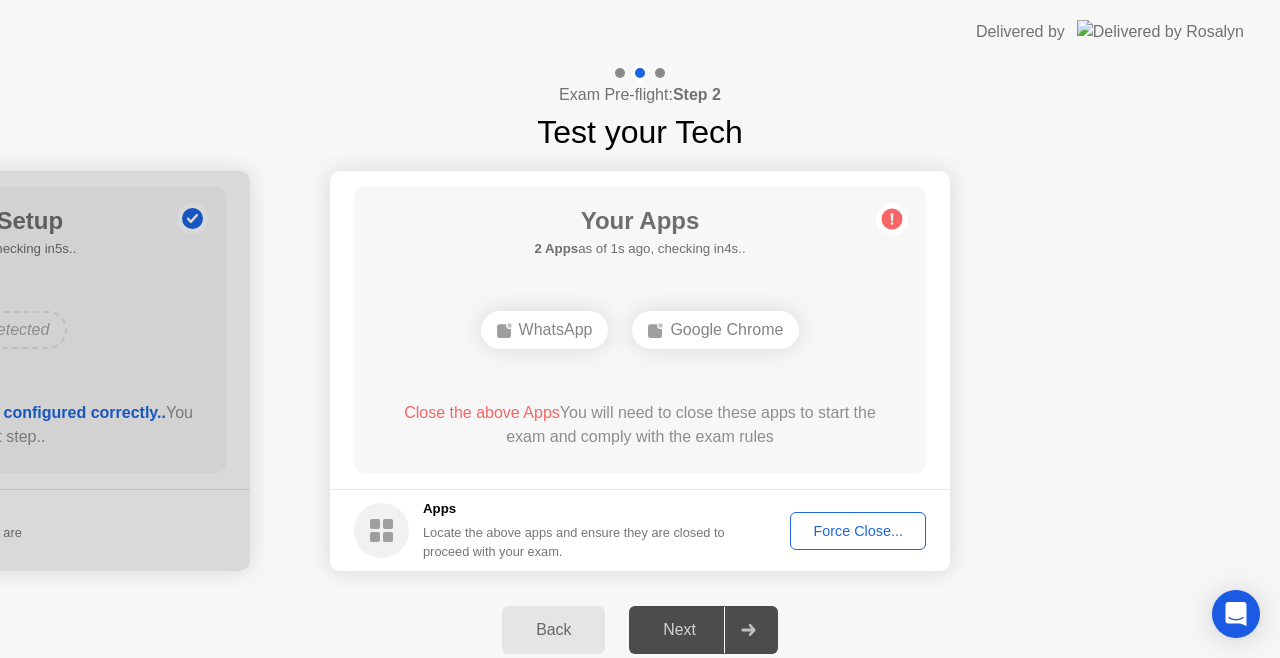 click on "Force Close..." 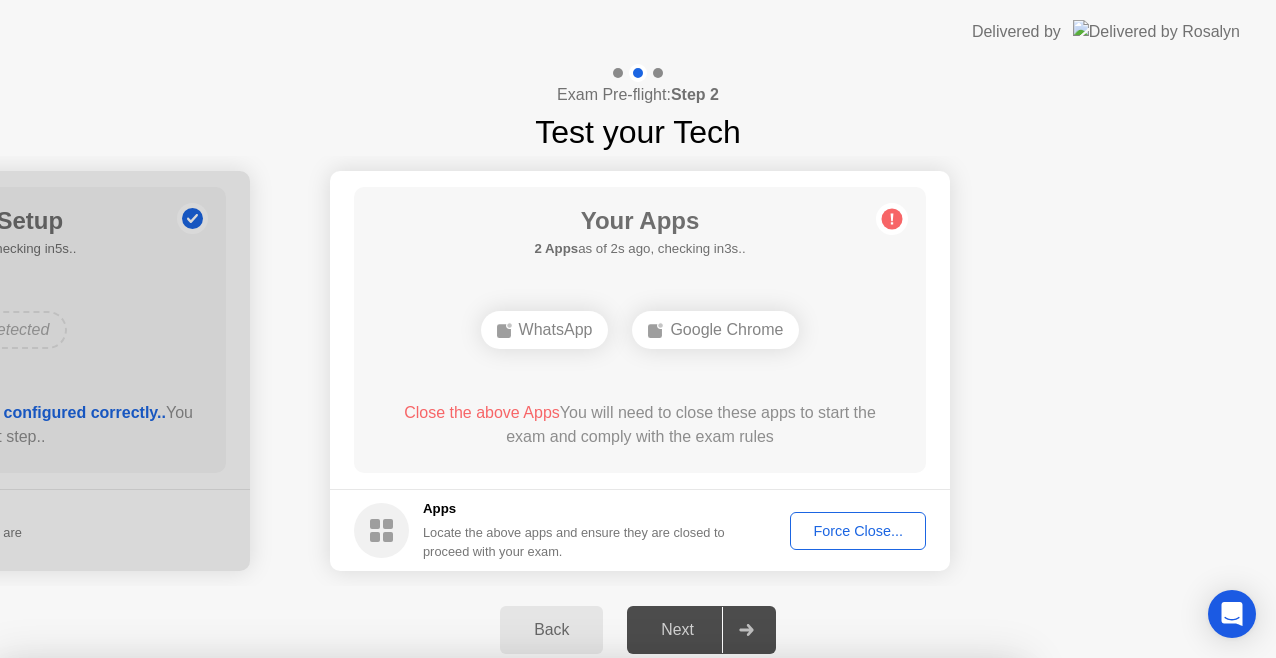 click on "Confirm" at bounding box center (577, 934) 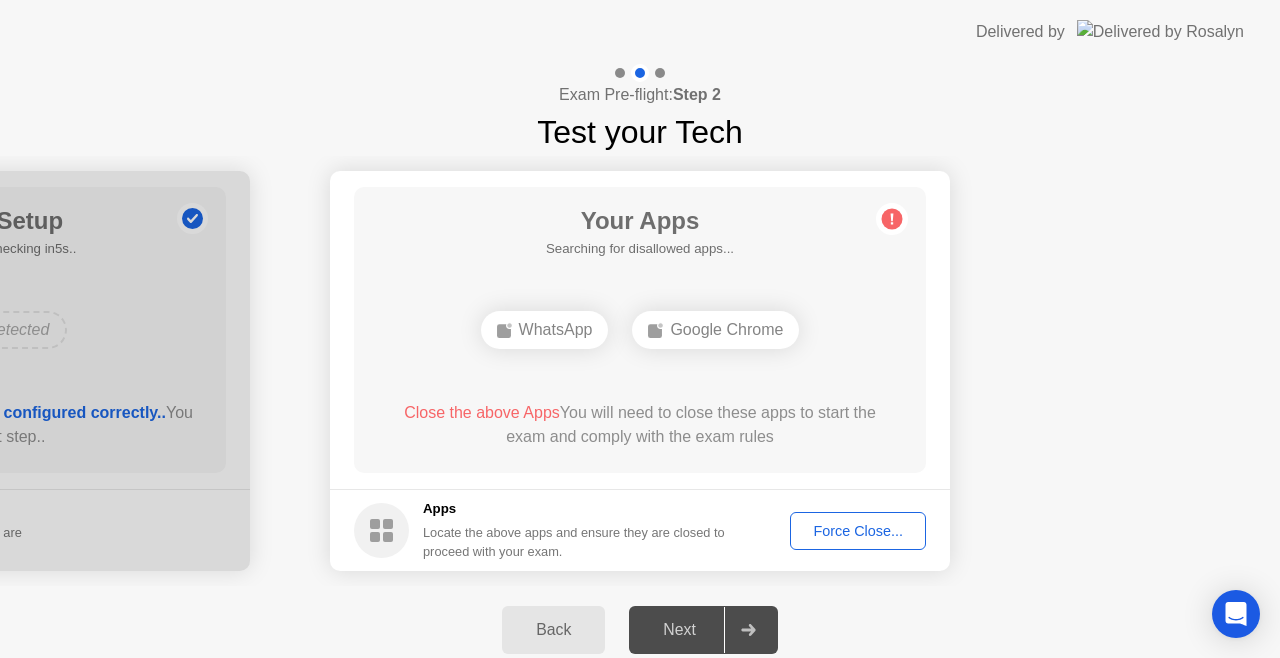 click on "Force Close..." 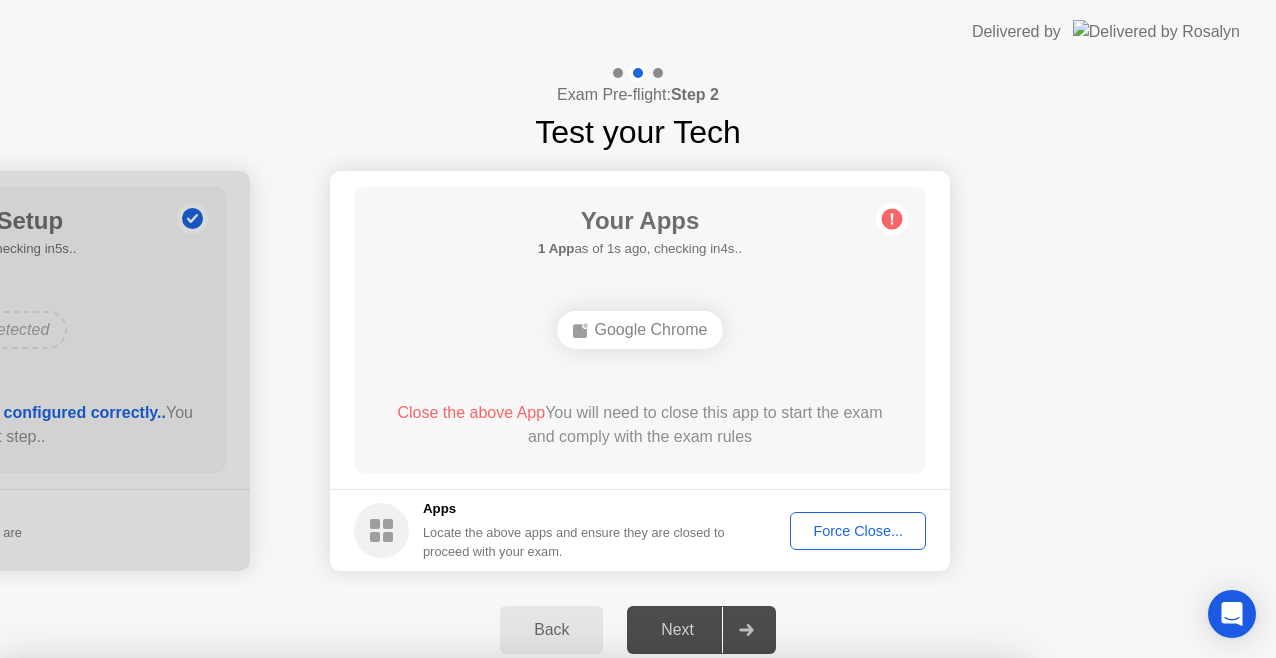 click on "Confirm" at bounding box center (577, 934) 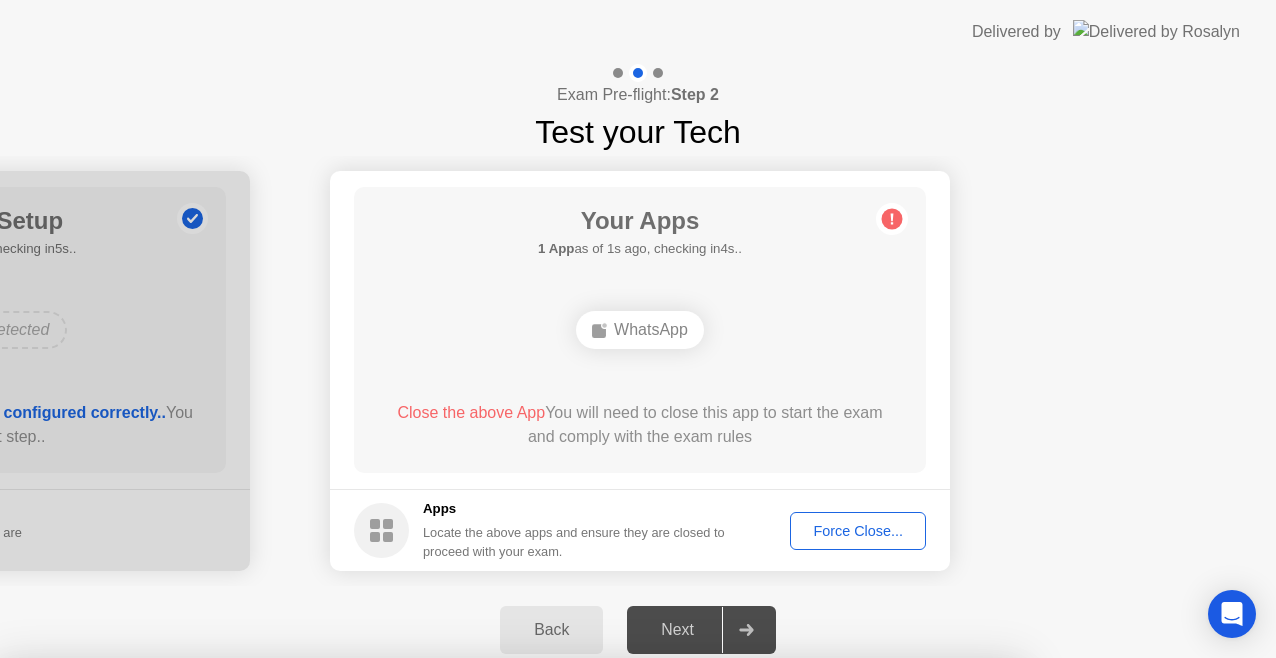 click on "Close" at bounding box center (429, 896) 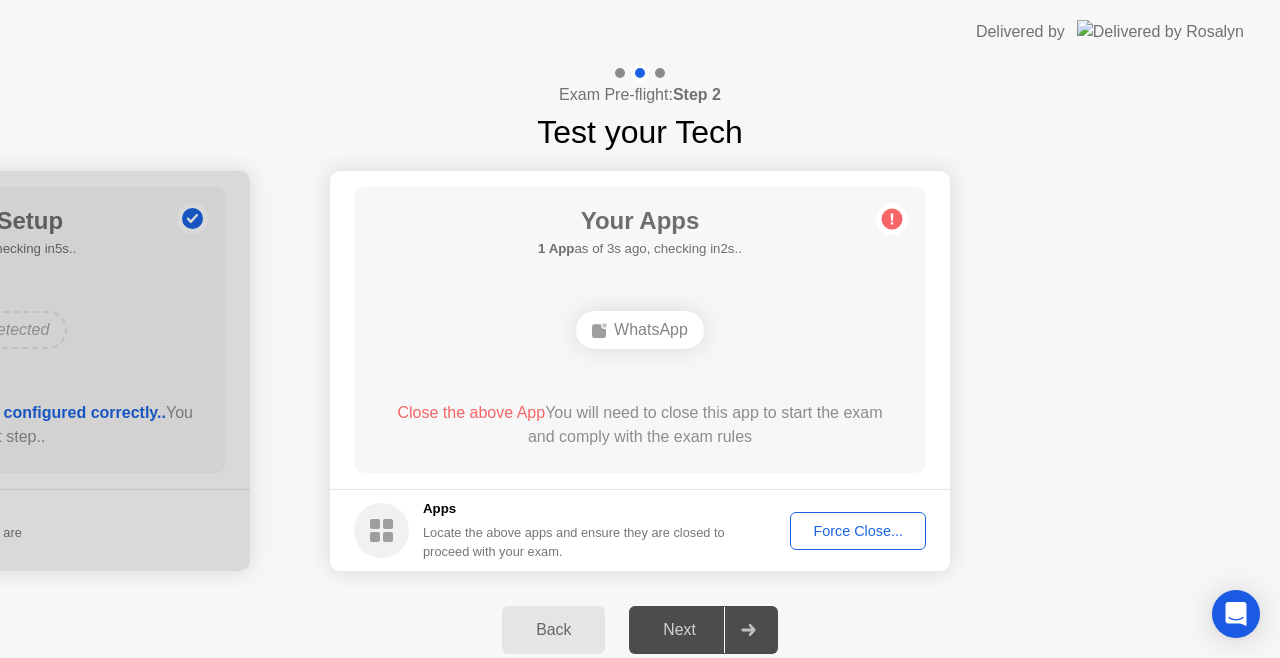click on "WhatsApp" 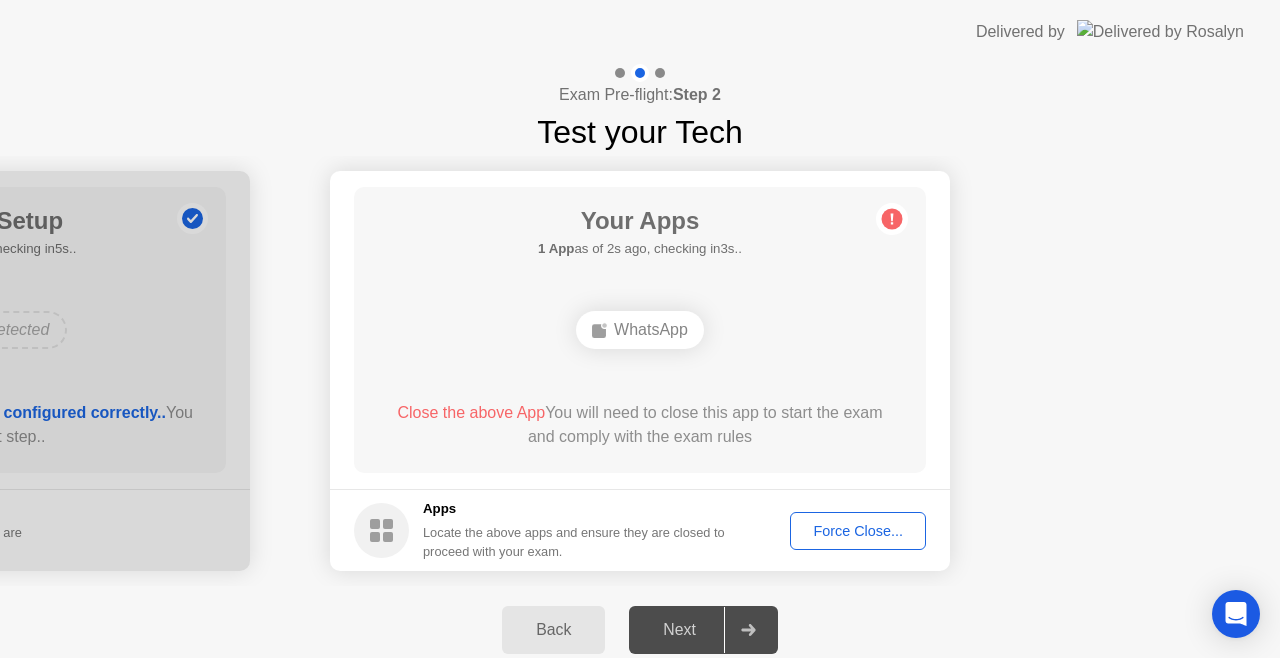 click on "Force Close..." 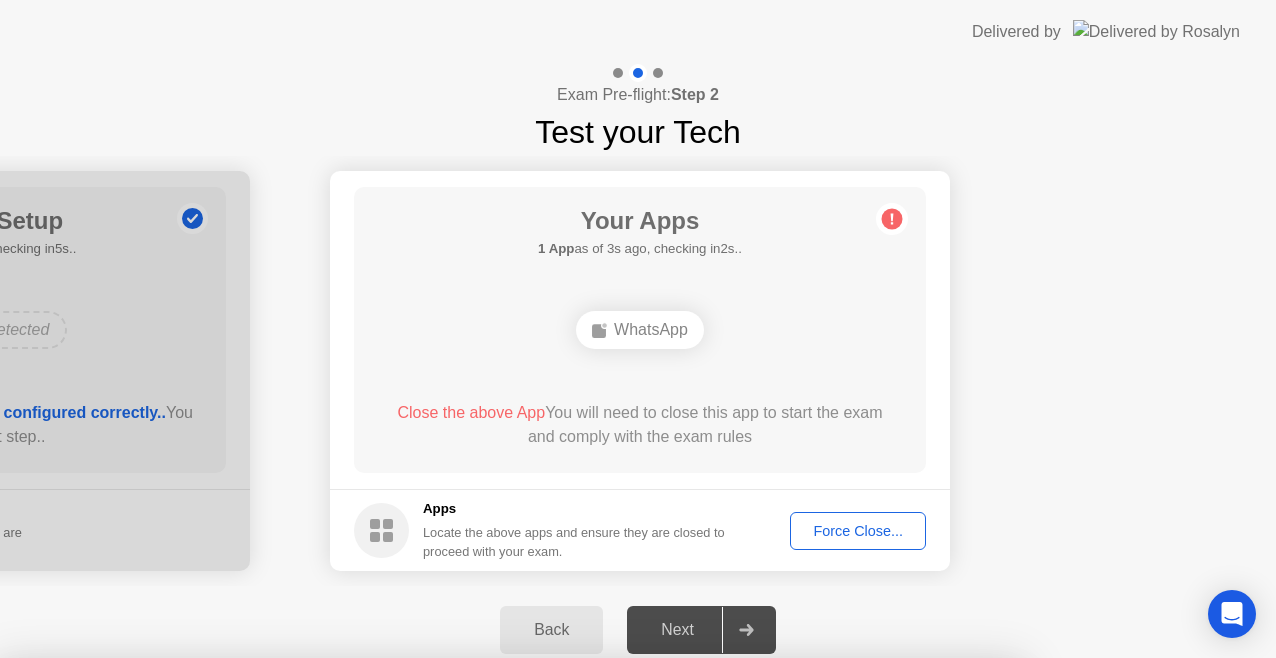 click on "Confirm" at bounding box center (577, 934) 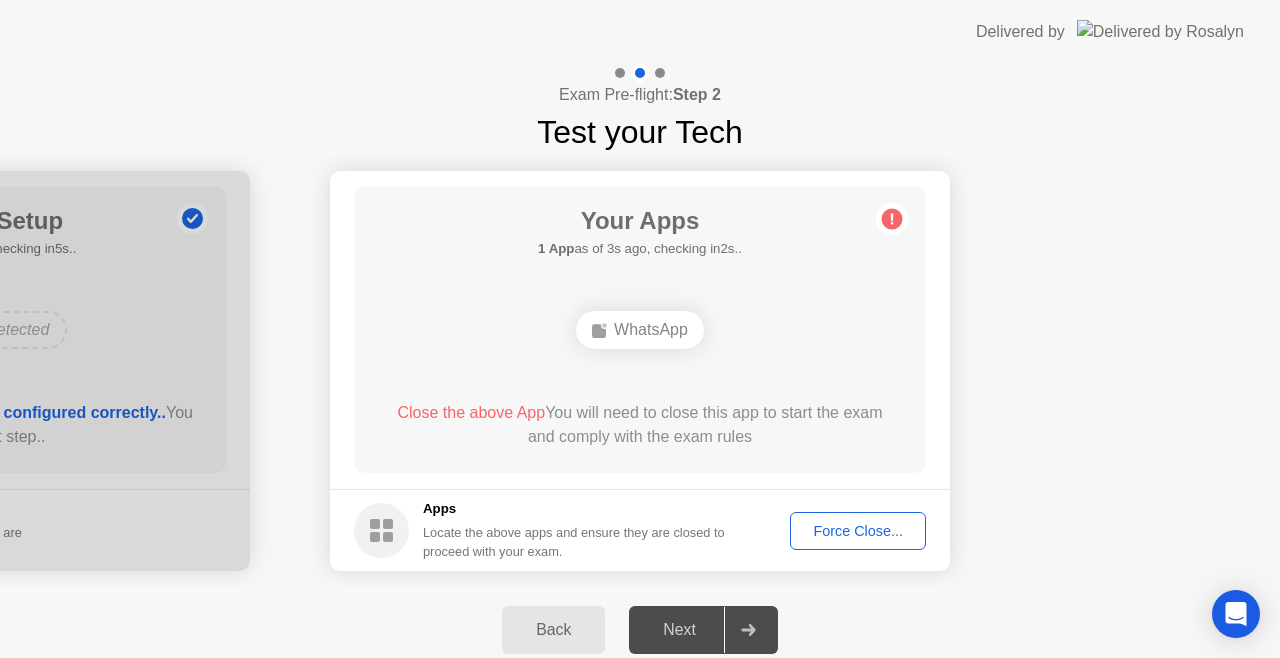 click on "Force Close..." 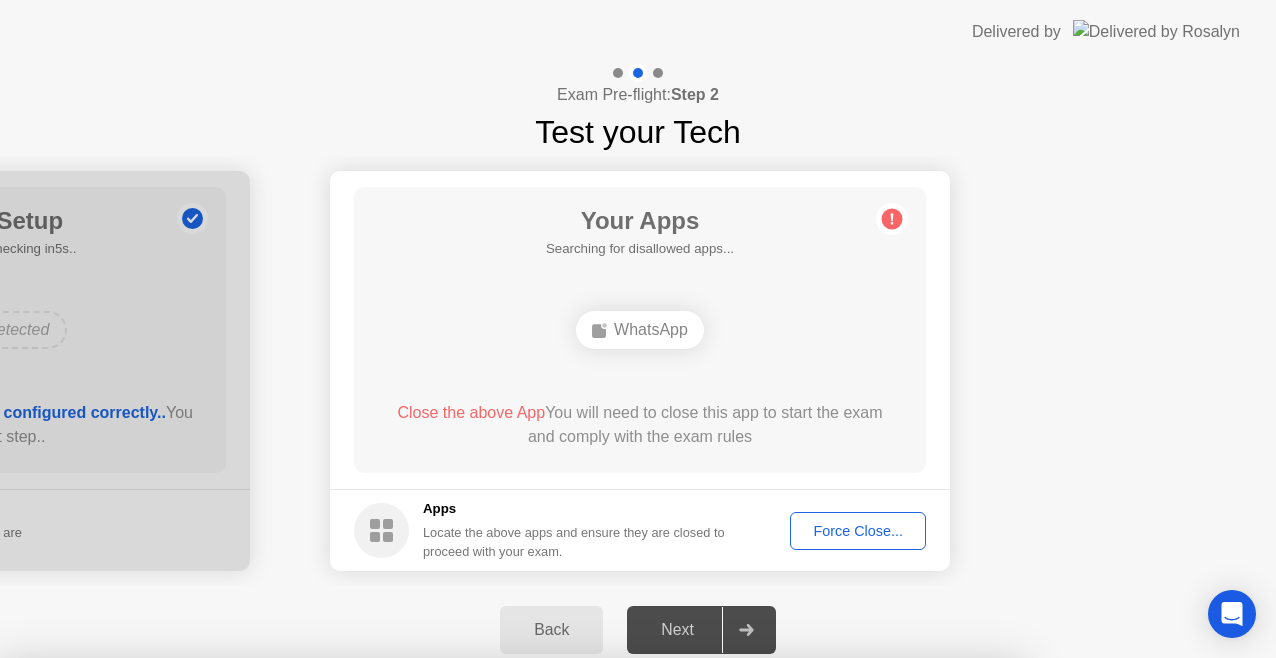 click on "Confirm" at bounding box center [577, 934] 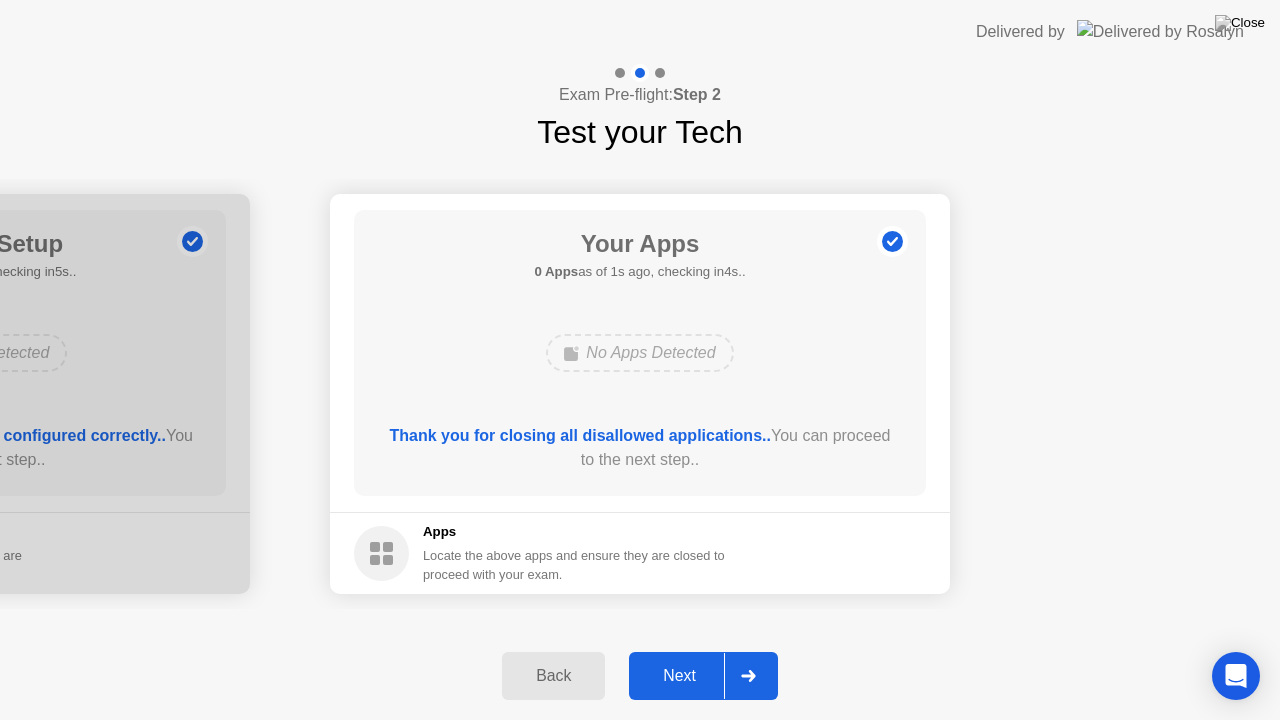 click on "Next" 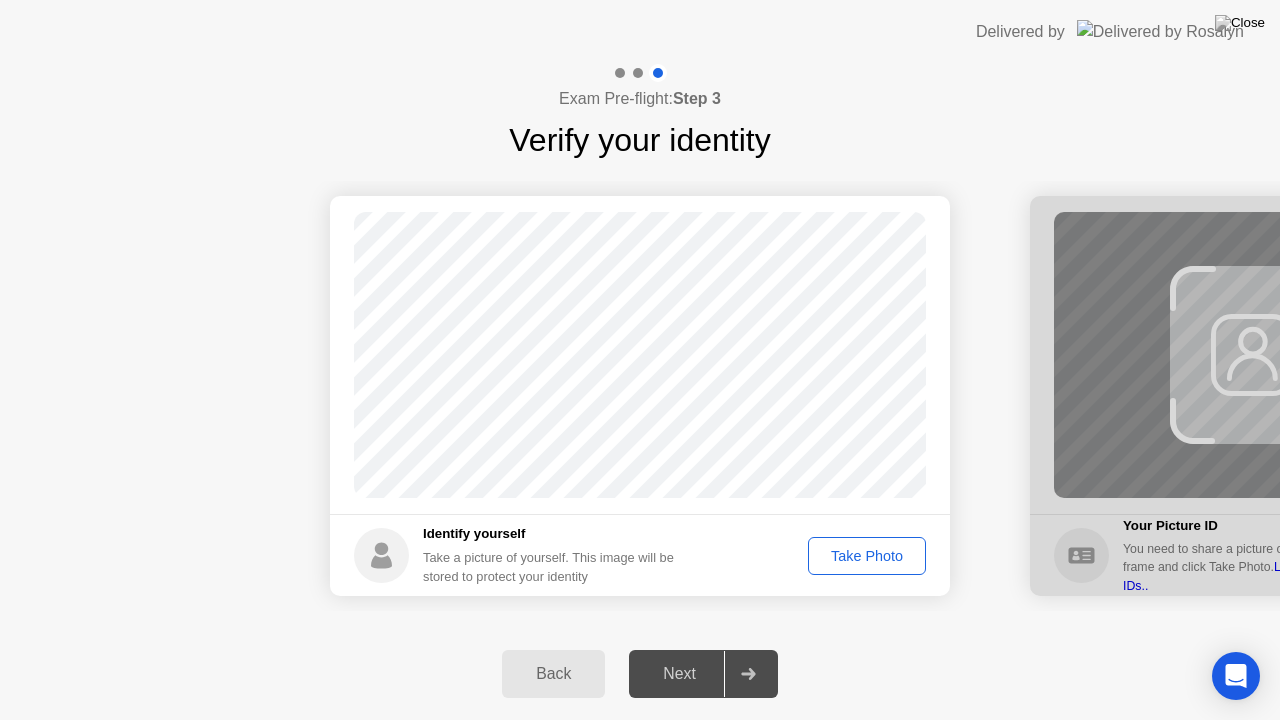 click on "Take Photo" 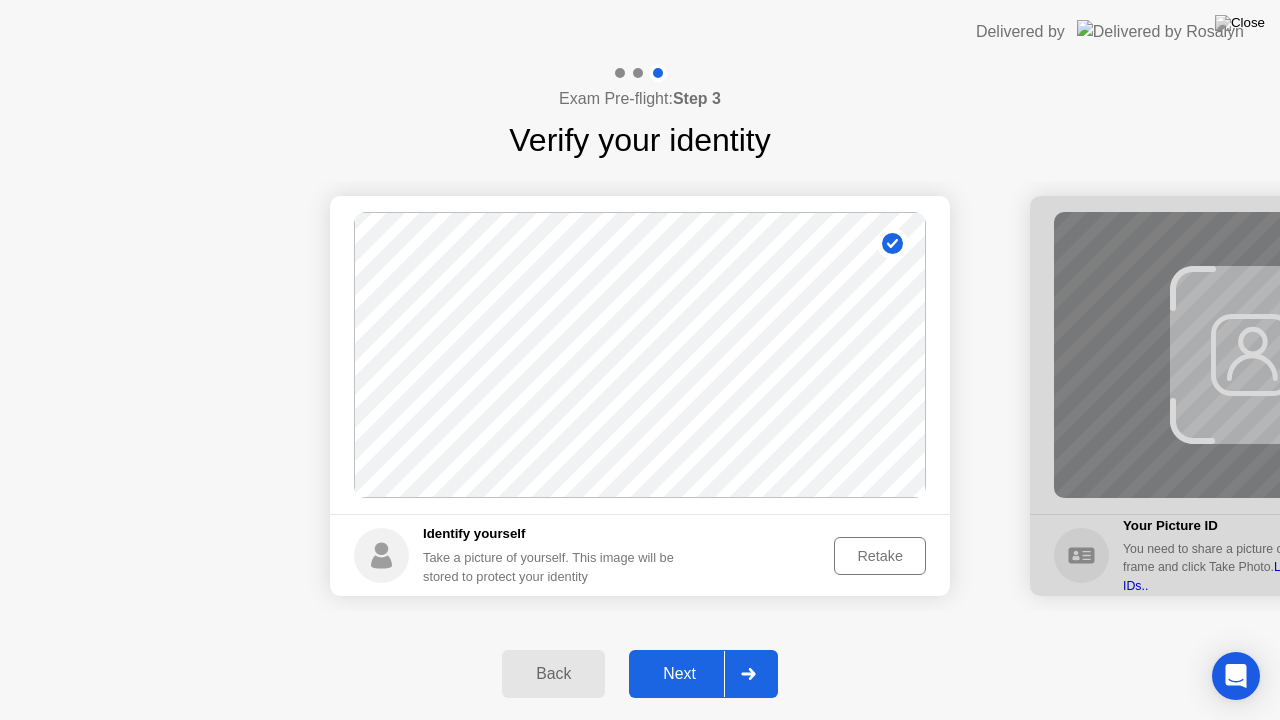 click 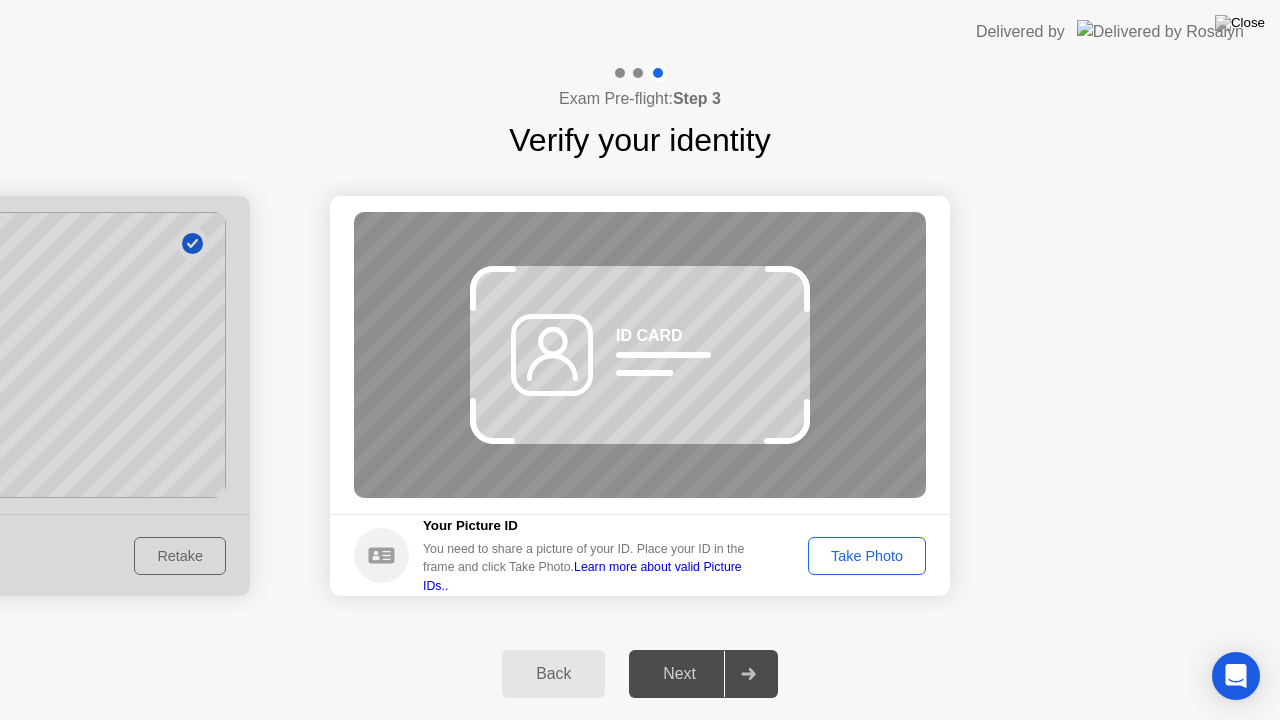 click on "Take Photo" 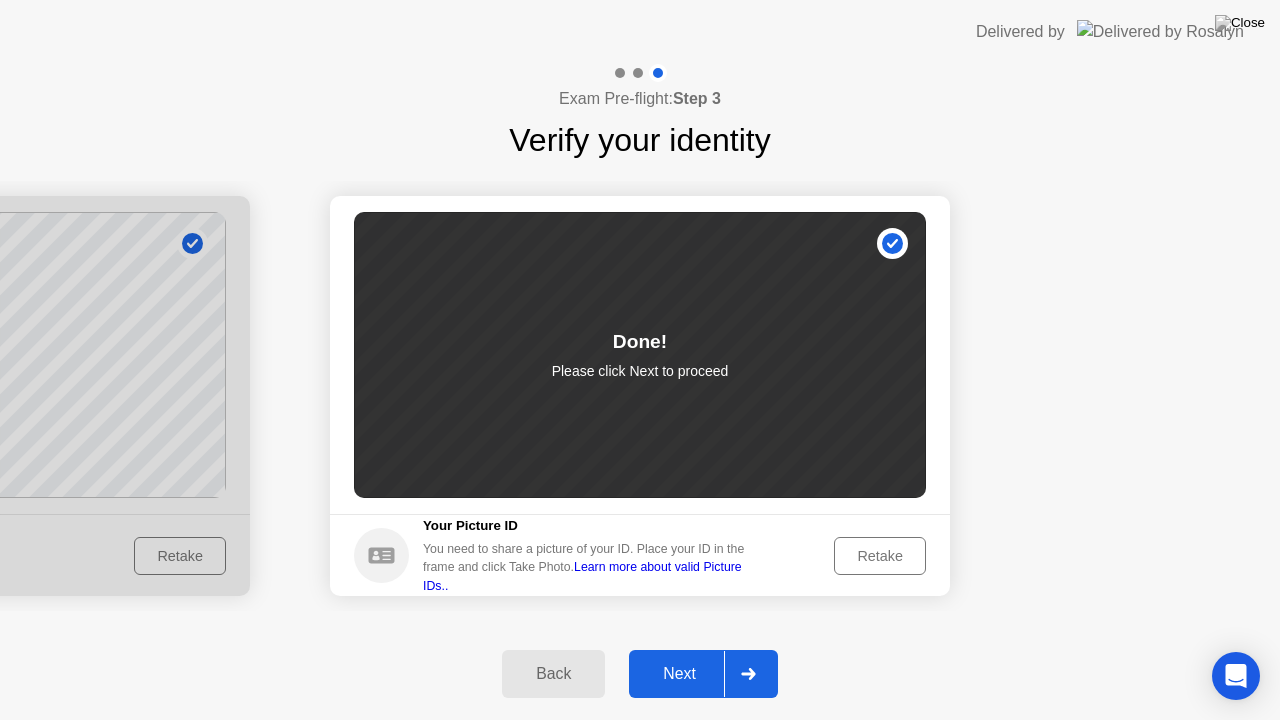 click on "Next" 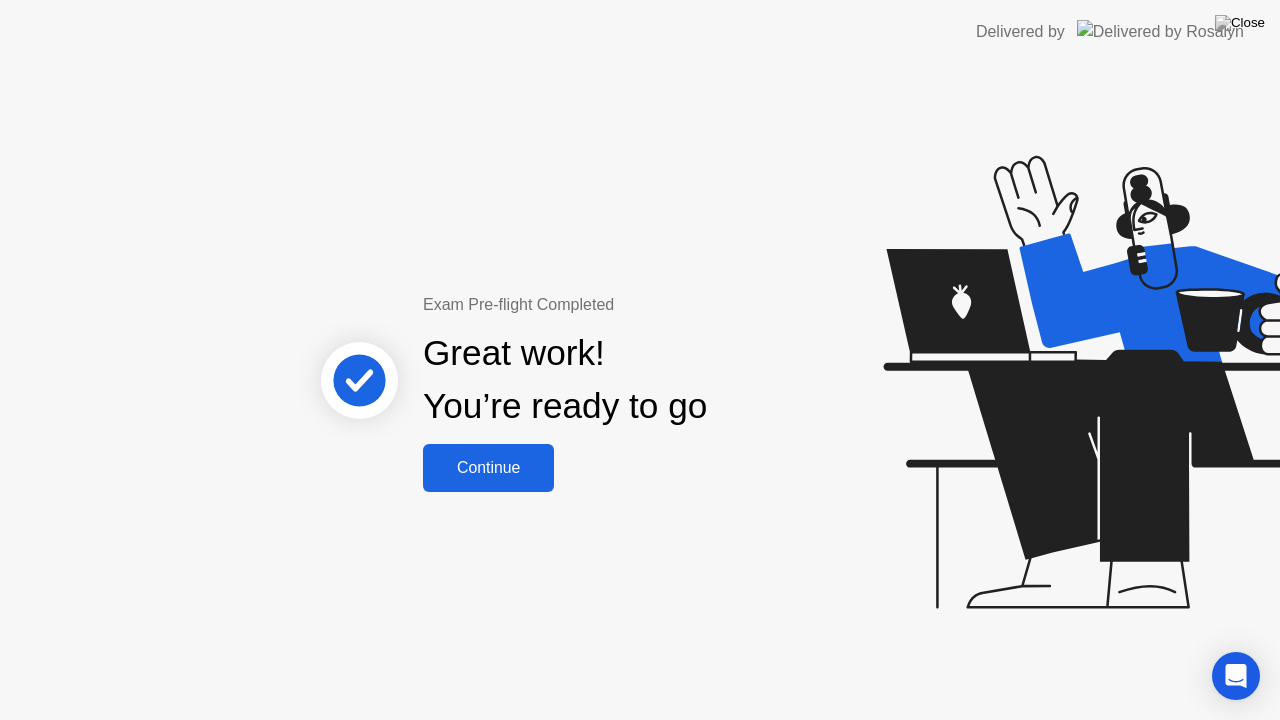 click on "Continue" 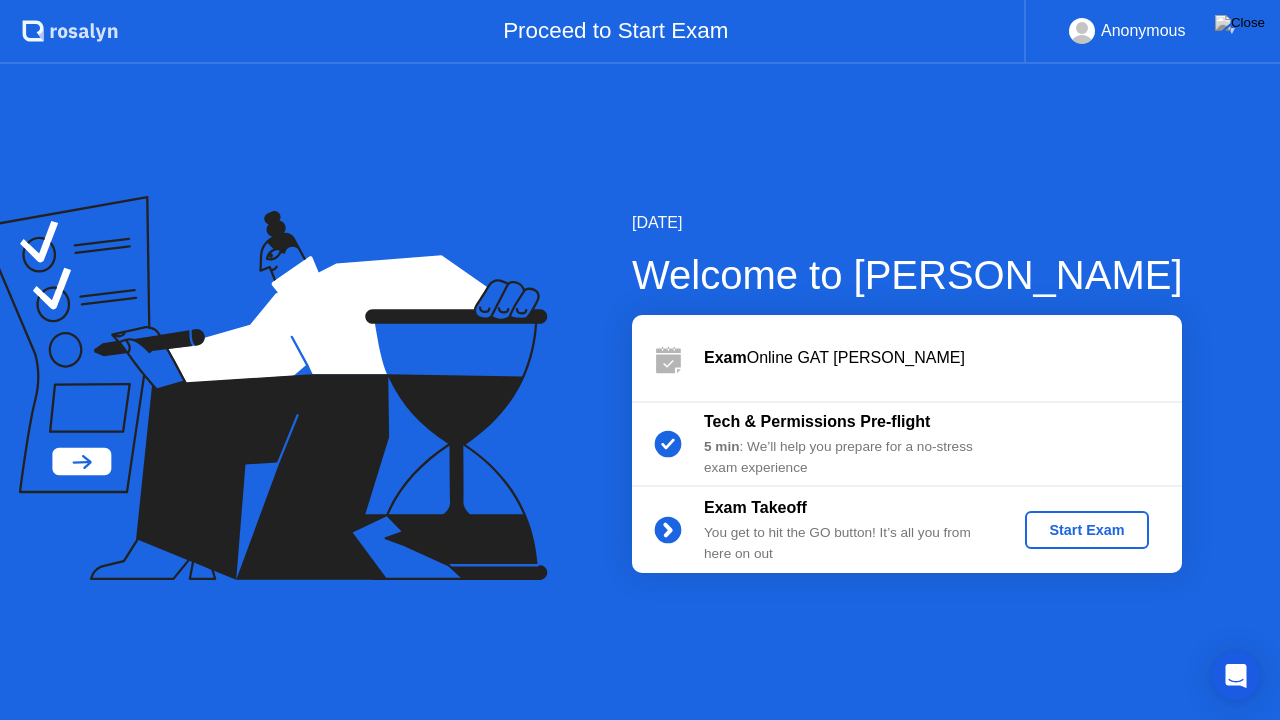 click on "Start Exam" 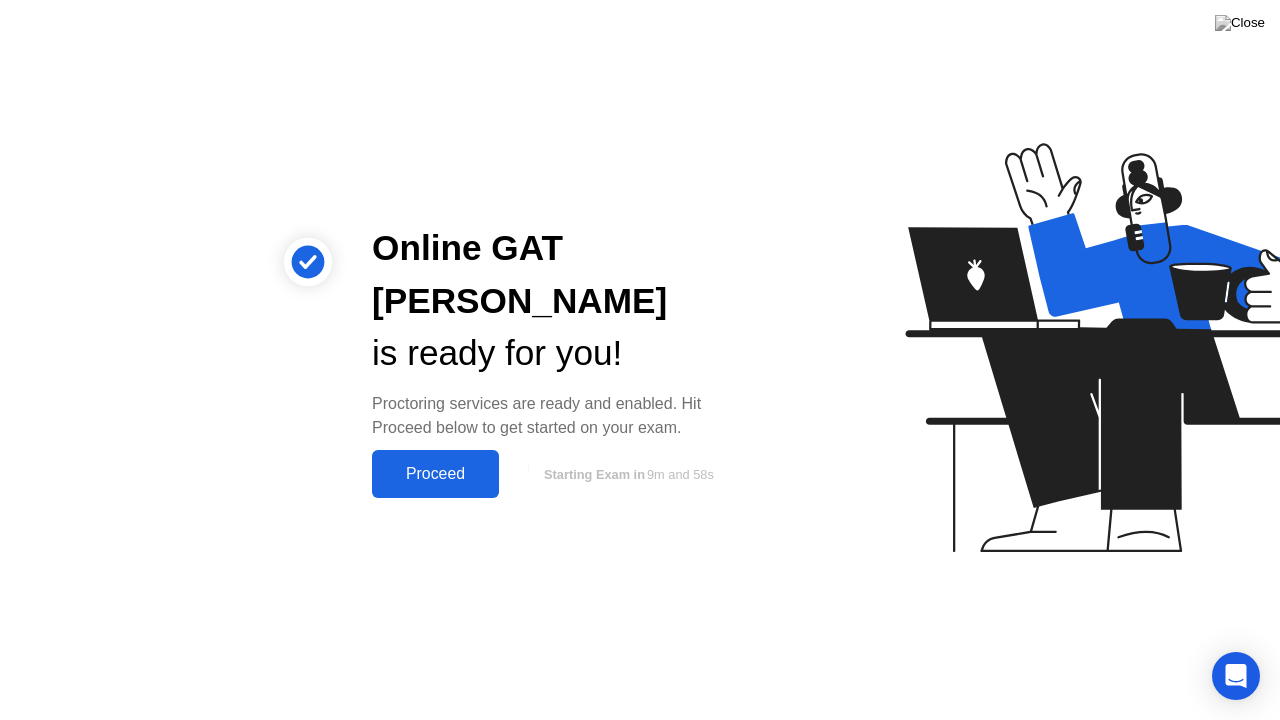 click on "Proceed" 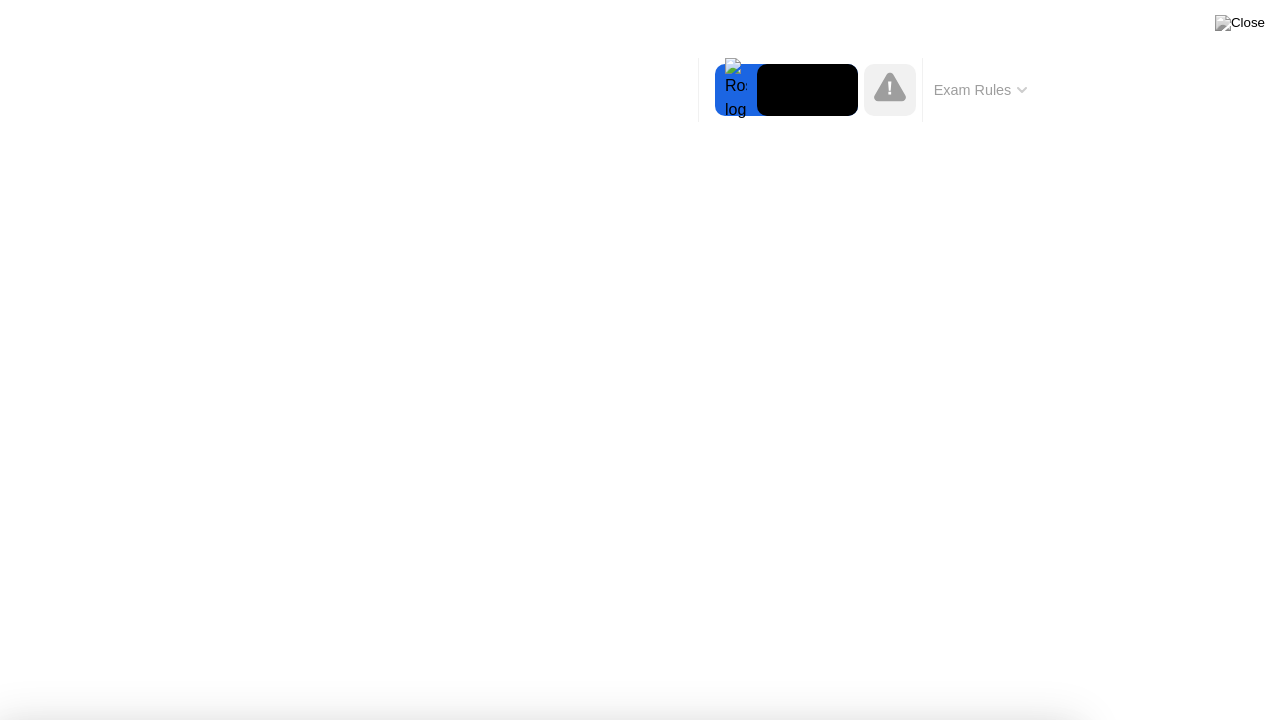 click on "Got it!" at bounding box center [647, 1249] 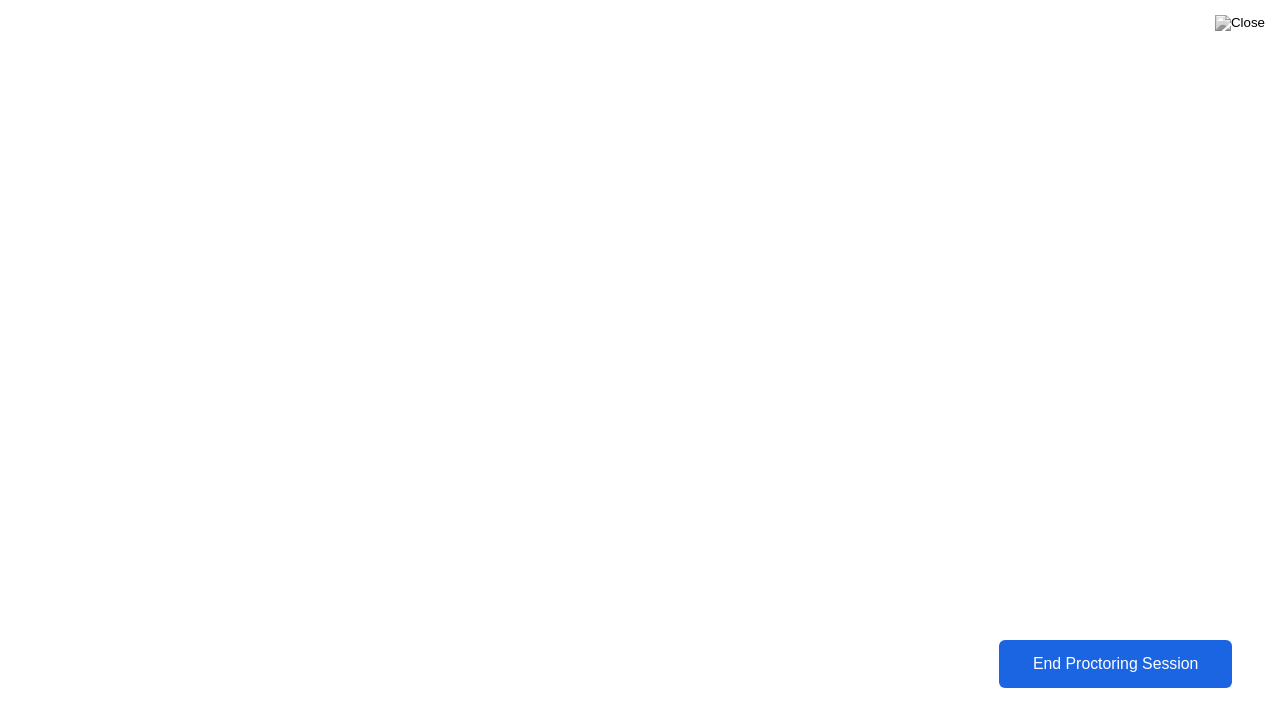 click on "End Proctoring Session" 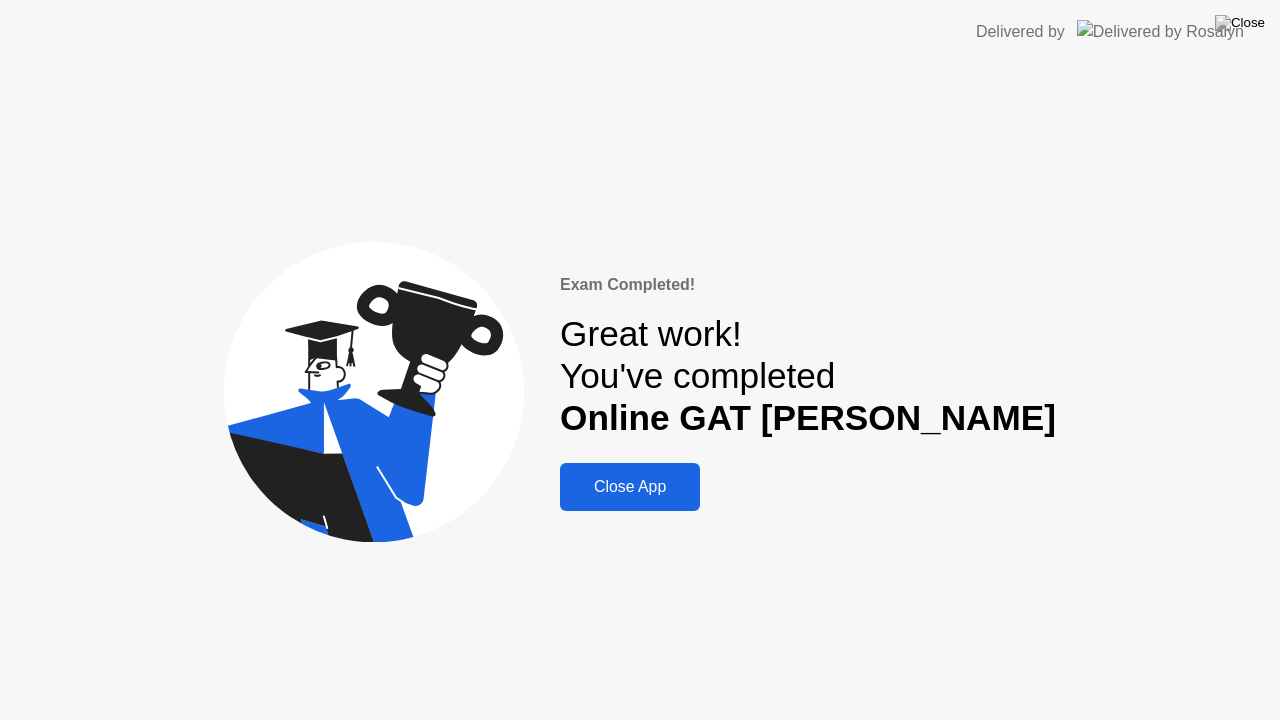 click on "Close App" 